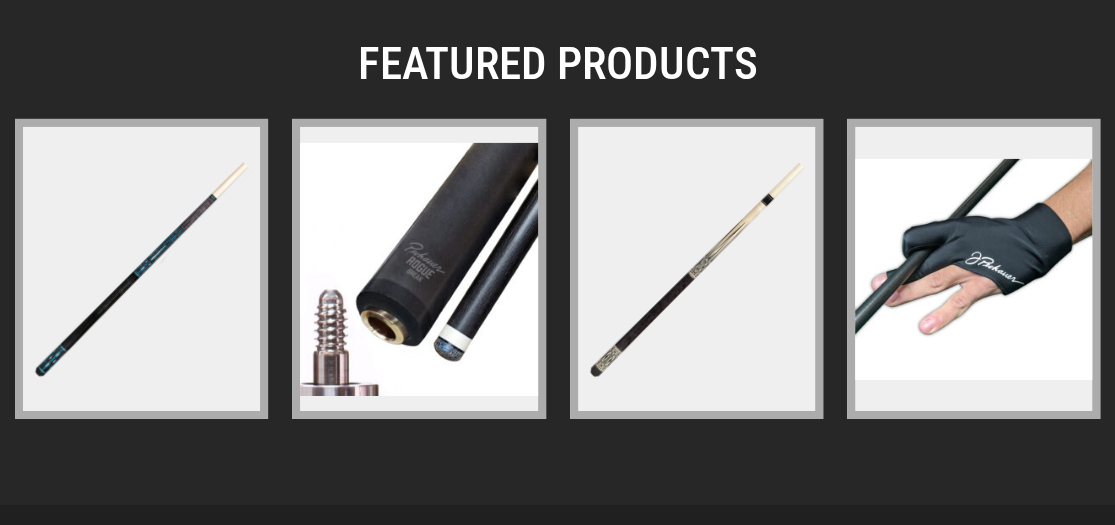scroll, scrollTop: 3335, scrollLeft: 0, axis: vertical 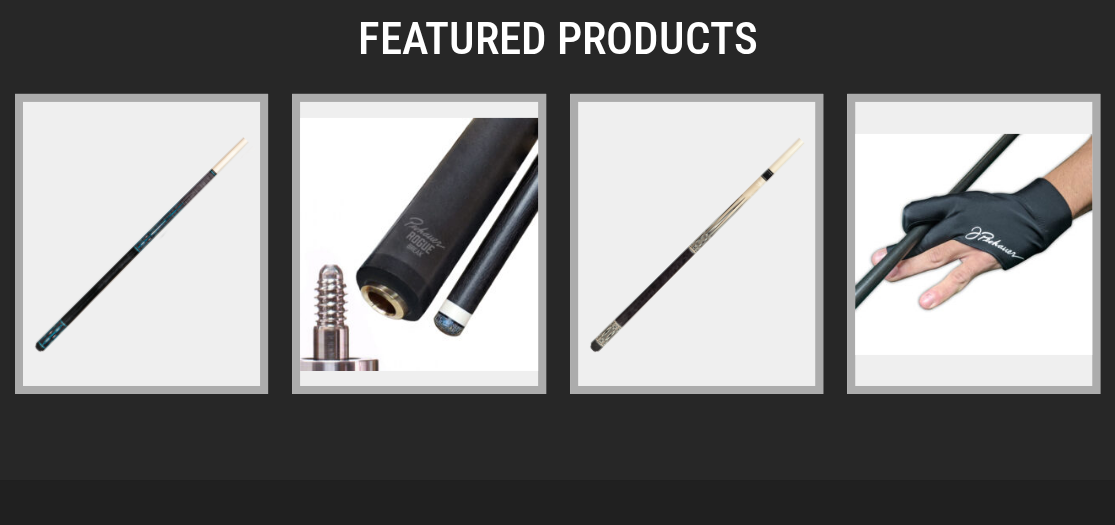 click at bounding box center (696, 244) 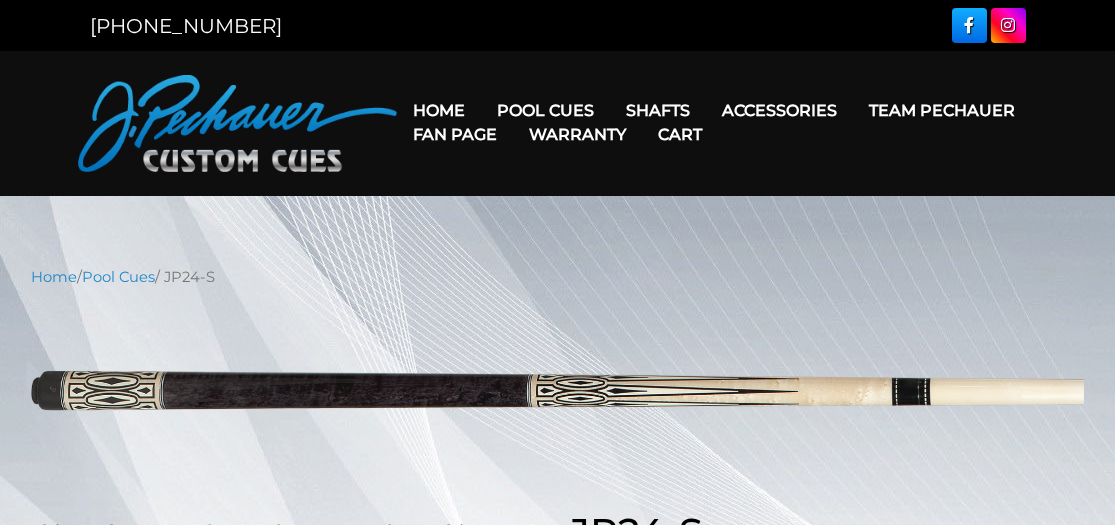scroll, scrollTop: 0, scrollLeft: 0, axis: both 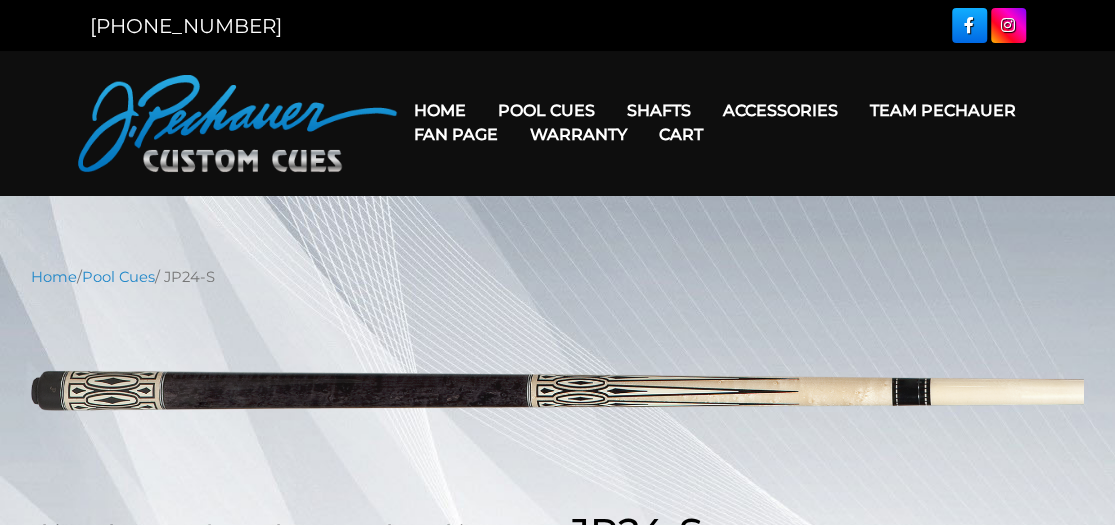 select on "********" 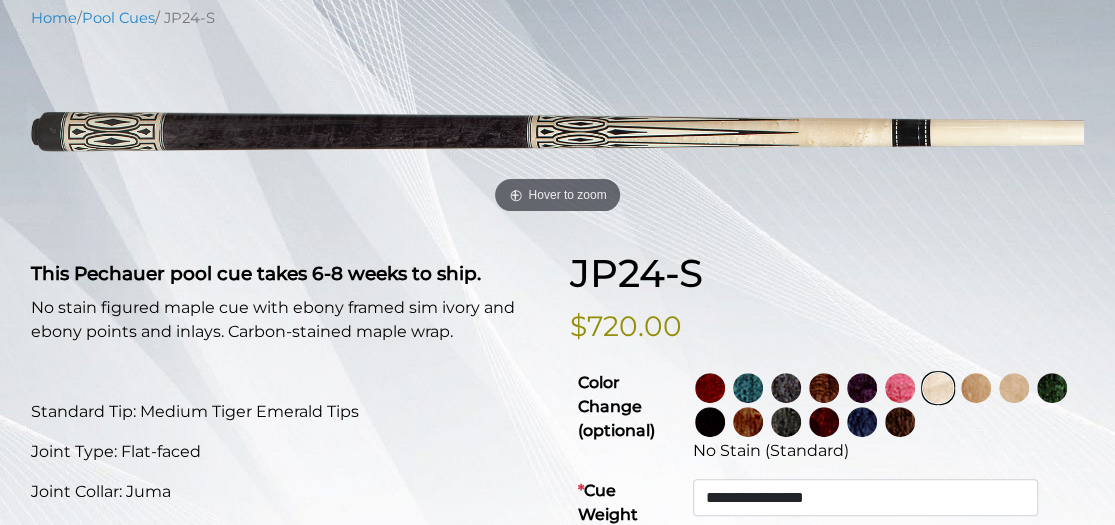 scroll, scrollTop: 300, scrollLeft: 0, axis: vertical 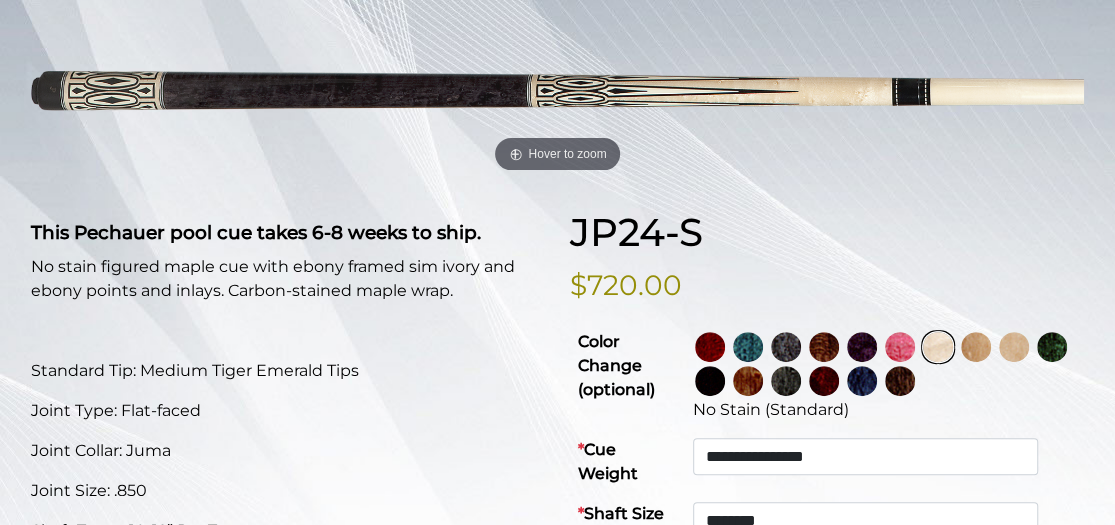 click at bounding box center [748, 347] 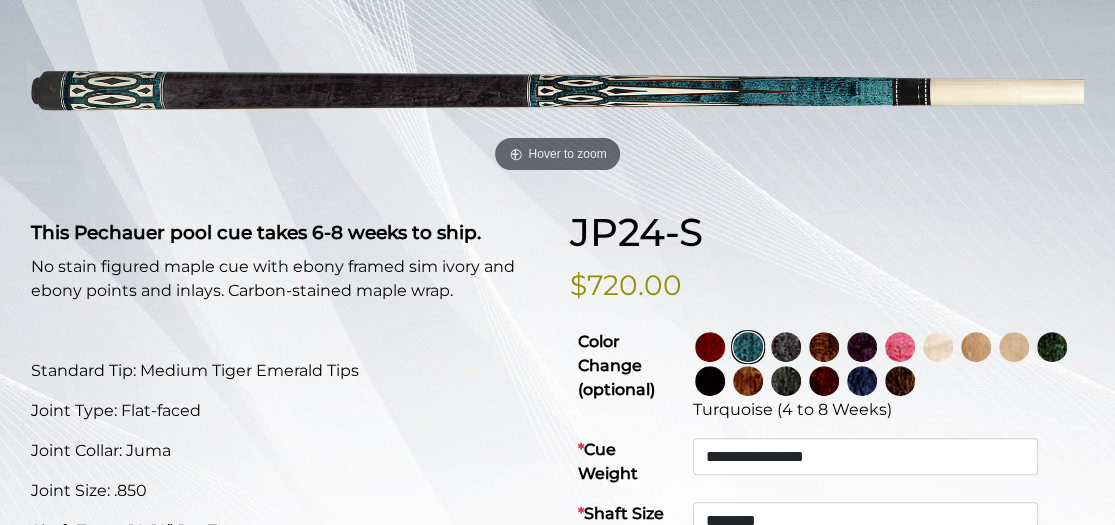 click at bounding box center (938, 347) 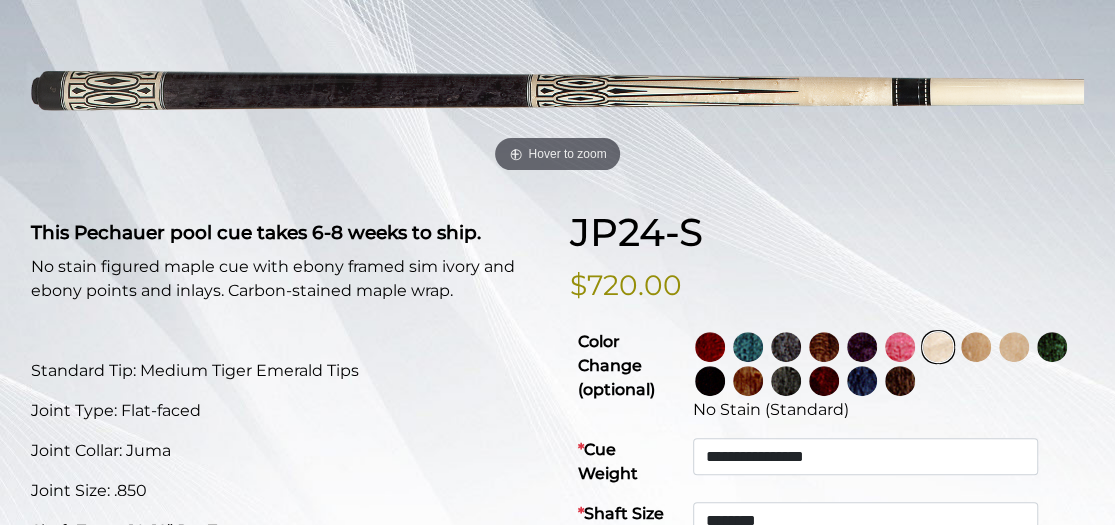 click at bounding box center [1052, 347] 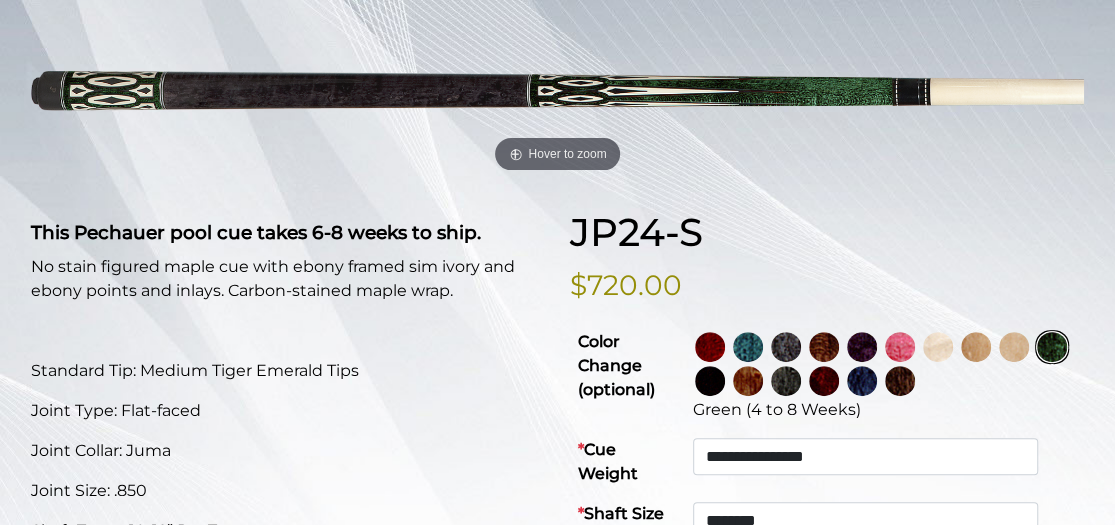 click at bounding box center (710, 381) 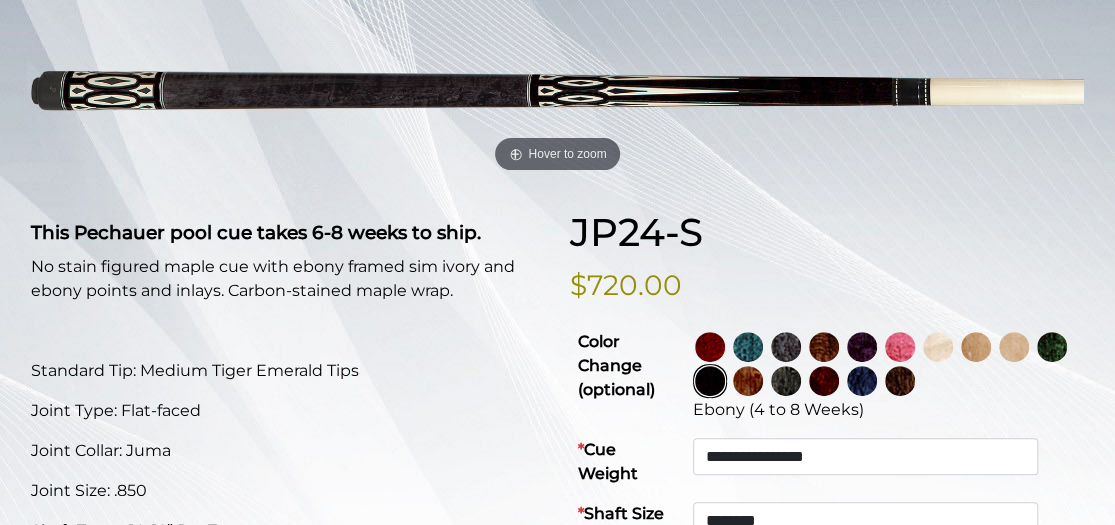 click at bounding box center (748, 381) 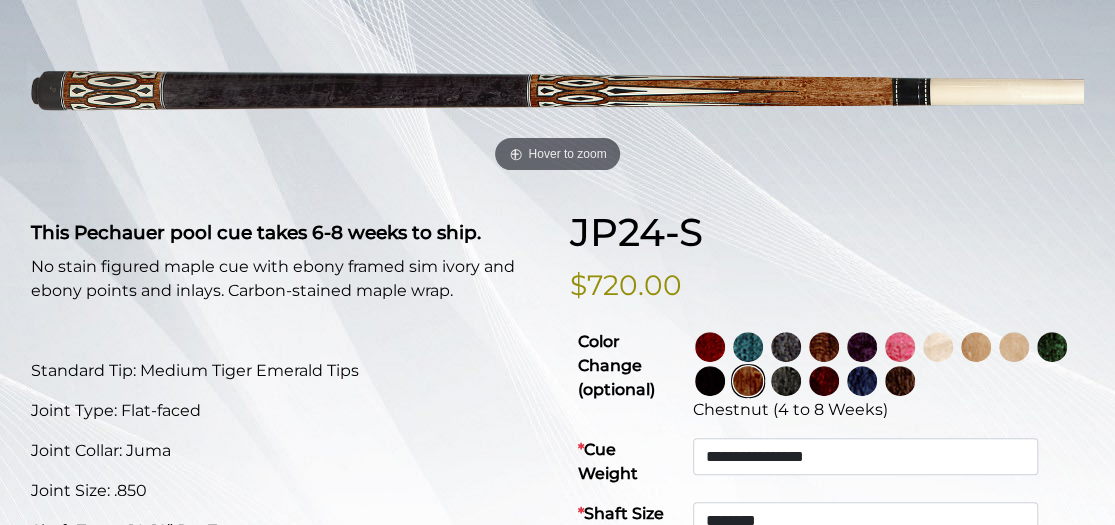 click at bounding box center (786, 381) 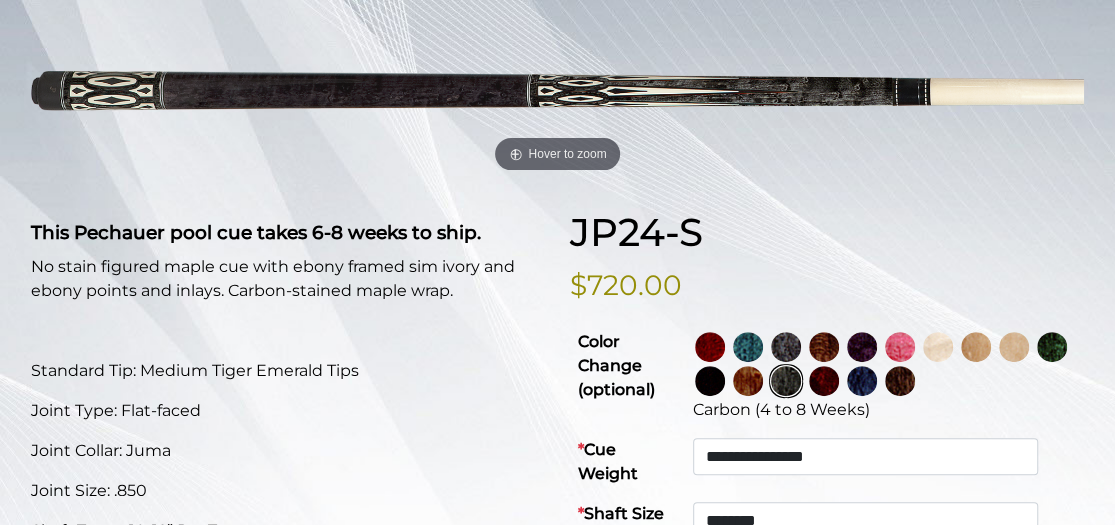 click at bounding box center [824, 381] 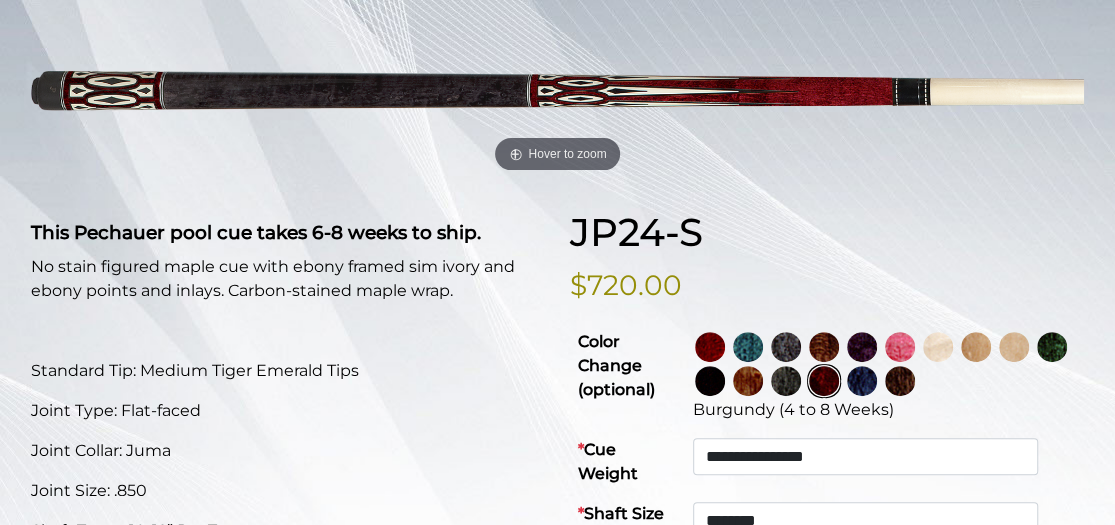 click at bounding box center (862, 381) 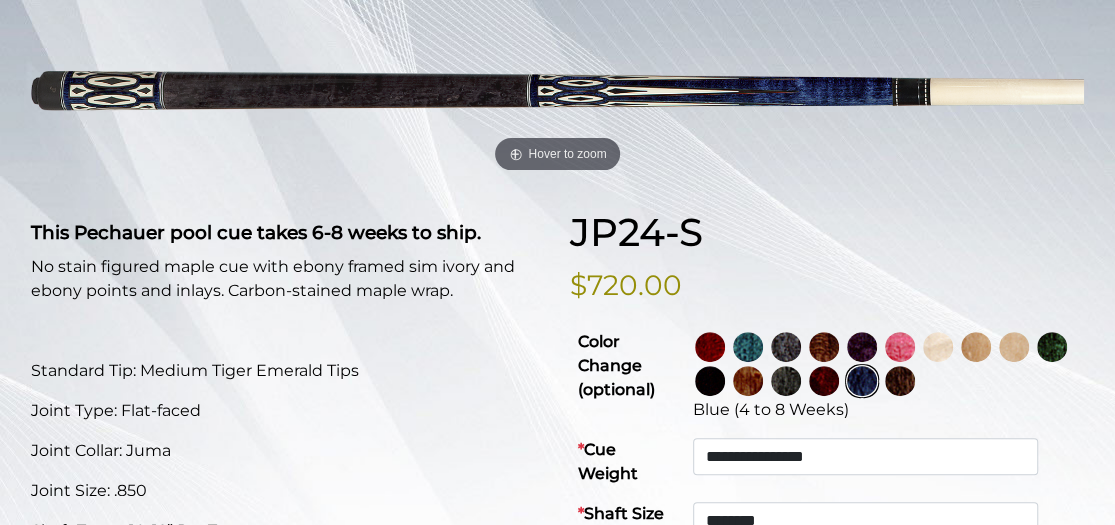 click at bounding box center [900, 381] 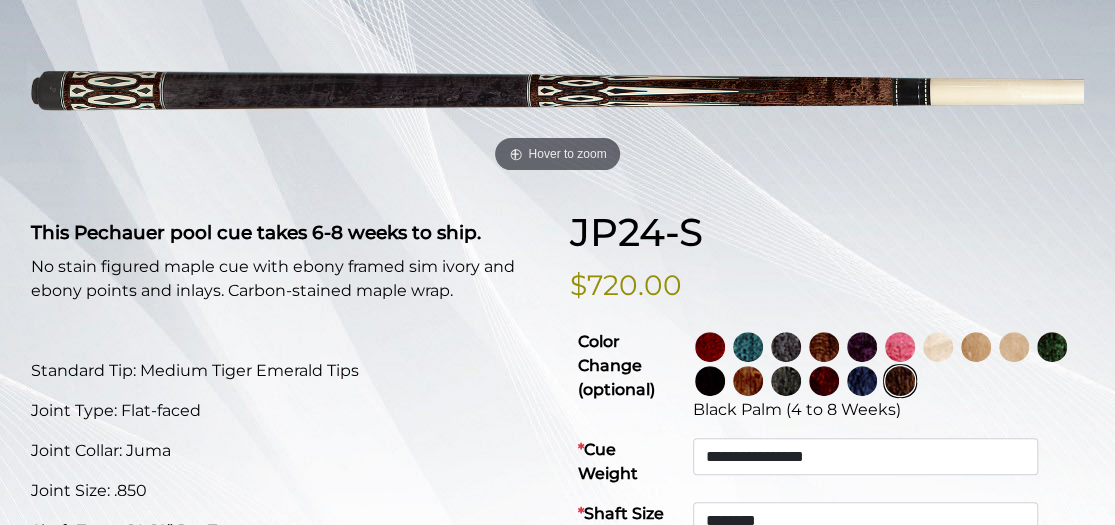 click at bounding box center [938, 347] 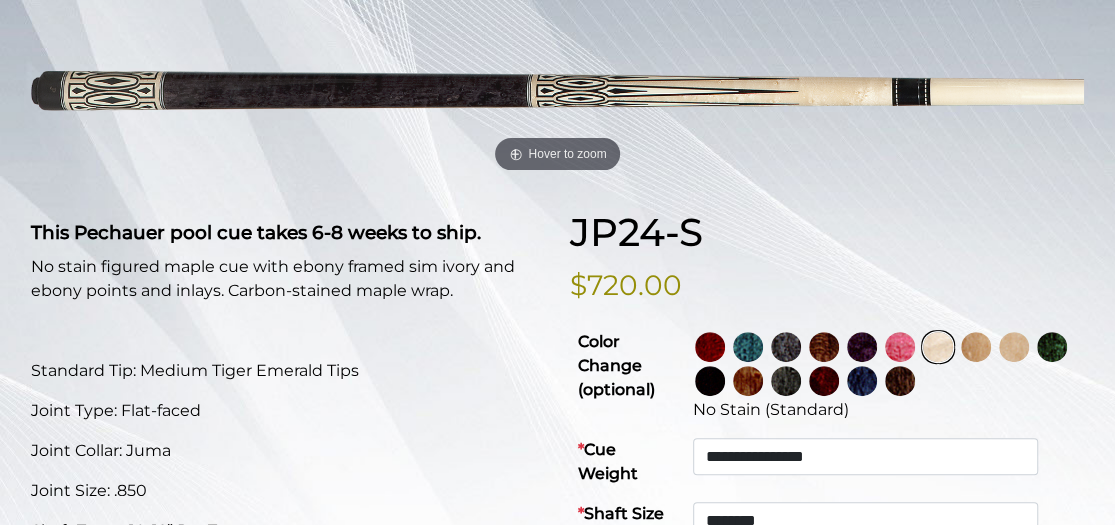scroll, scrollTop: 400, scrollLeft: 0, axis: vertical 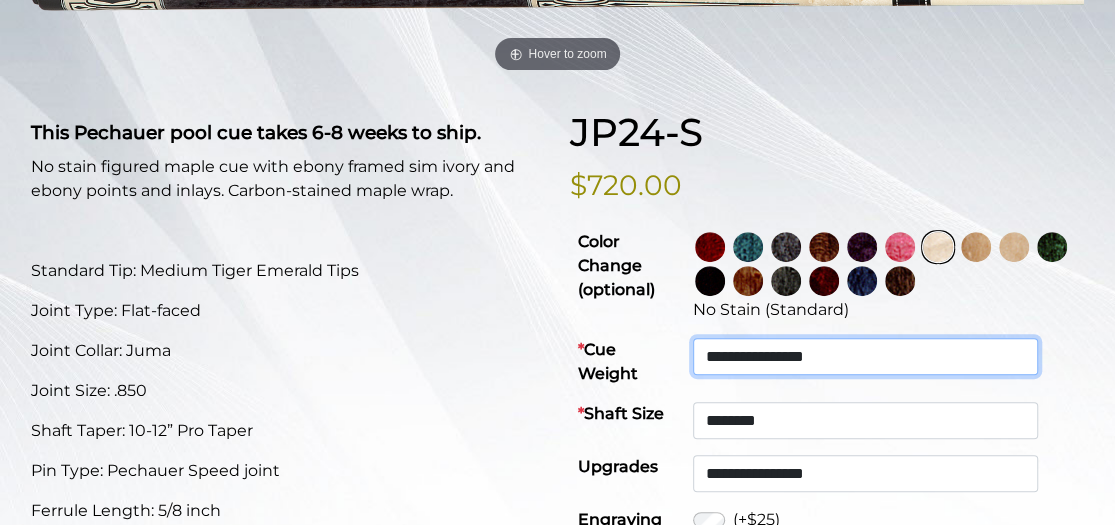 click on "**********" at bounding box center [865, 356] 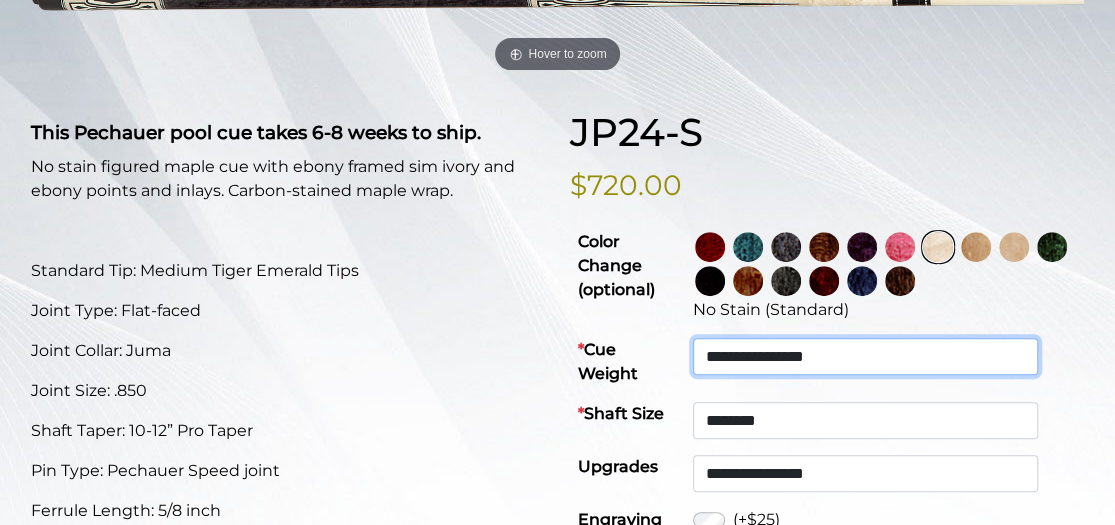 select on "*******" 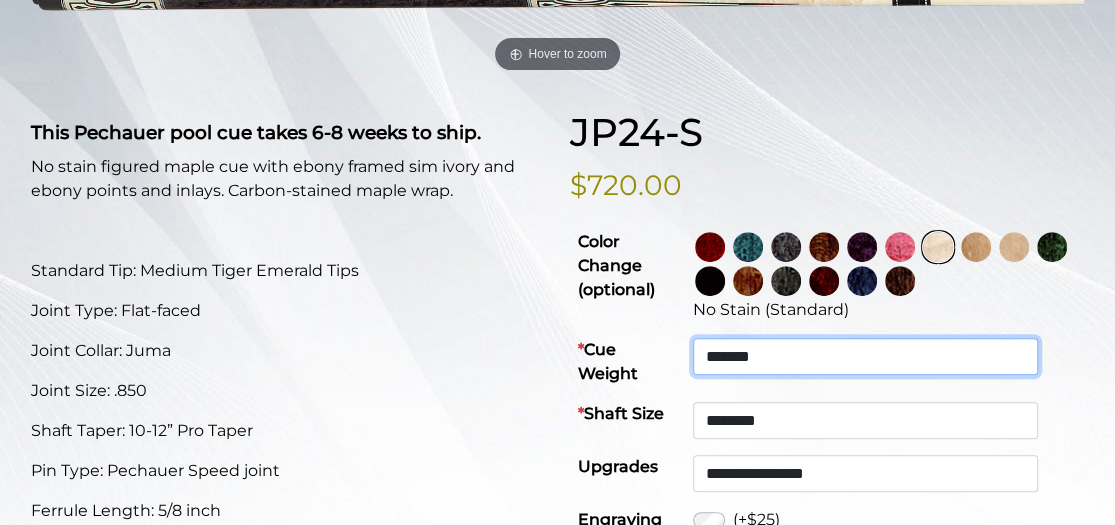 click on "**********" at bounding box center (865, 356) 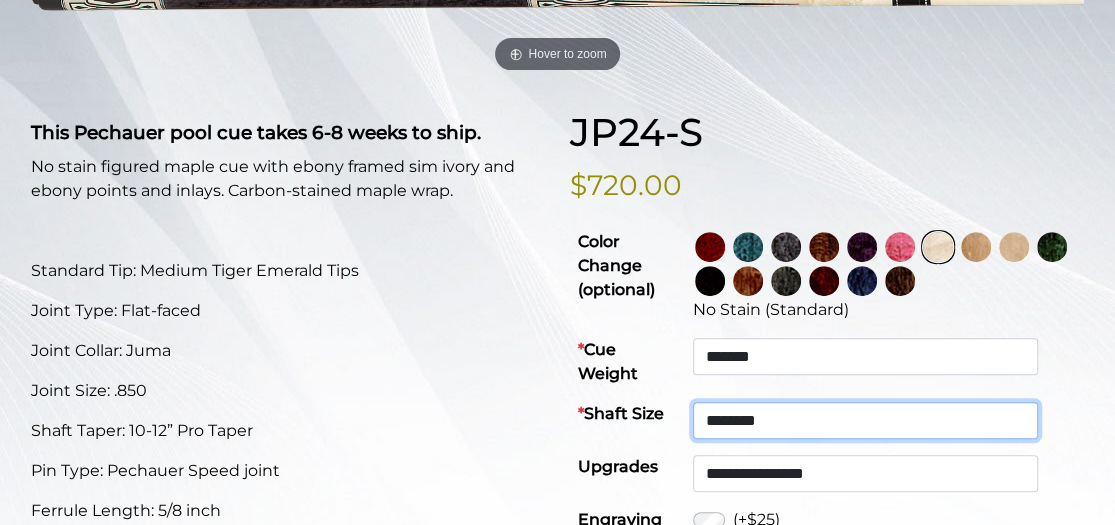 click on "**********" at bounding box center [865, 420] 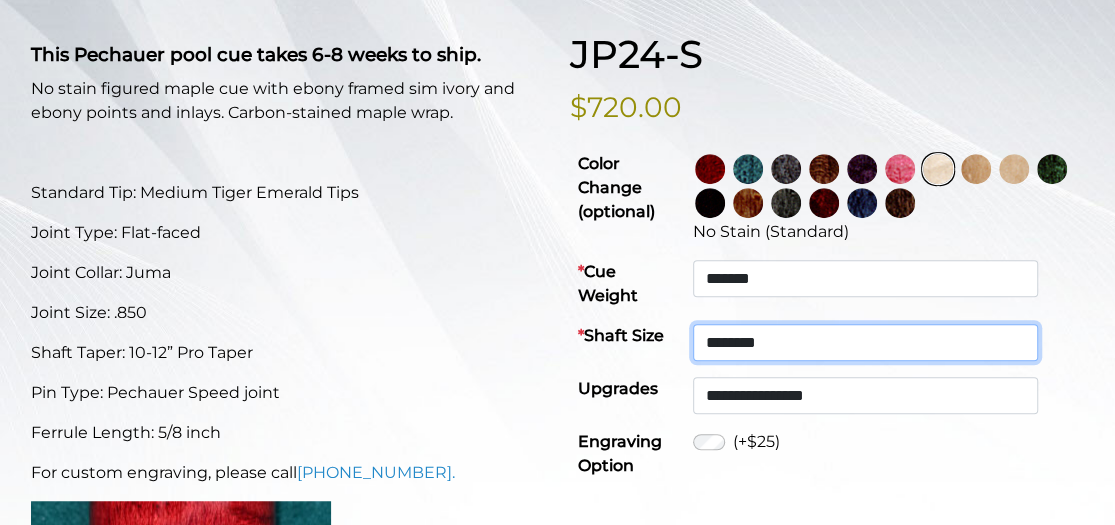 scroll, scrollTop: 500, scrollLeft: 0, axis: vertical 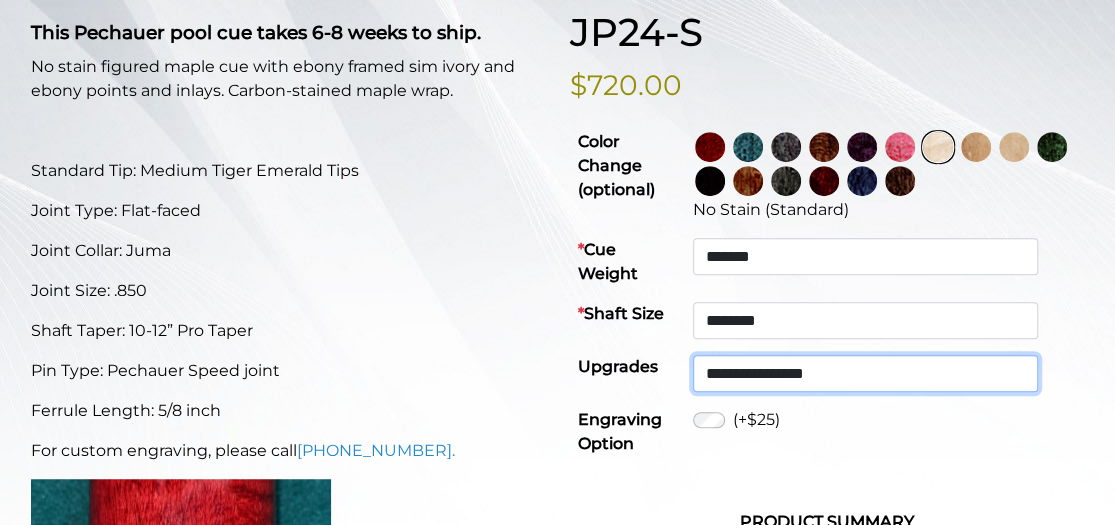 click on "**********" at bounding box center (865, 373) 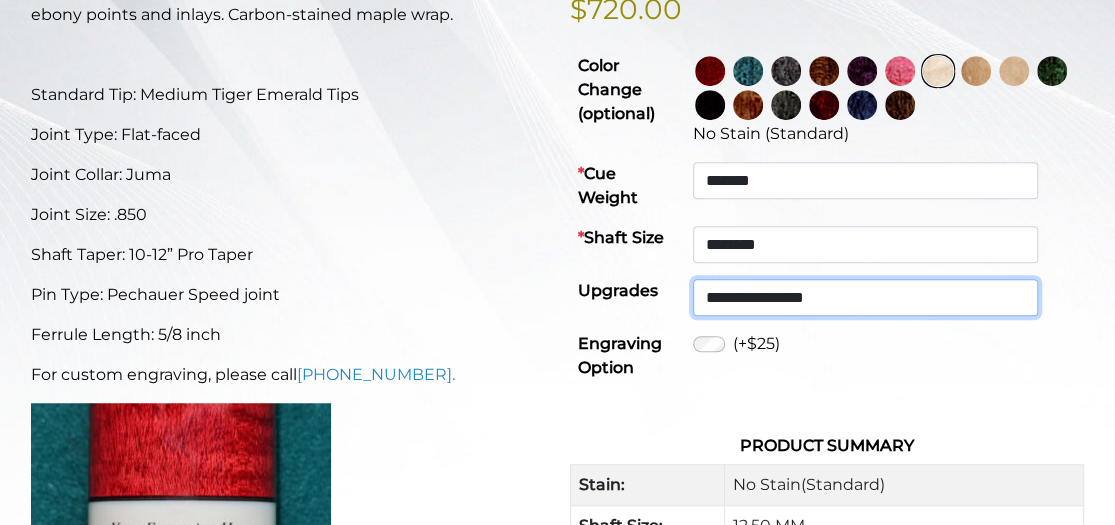 scroll, scrollTop: 600, scrollLeft: 0, axis: vertical 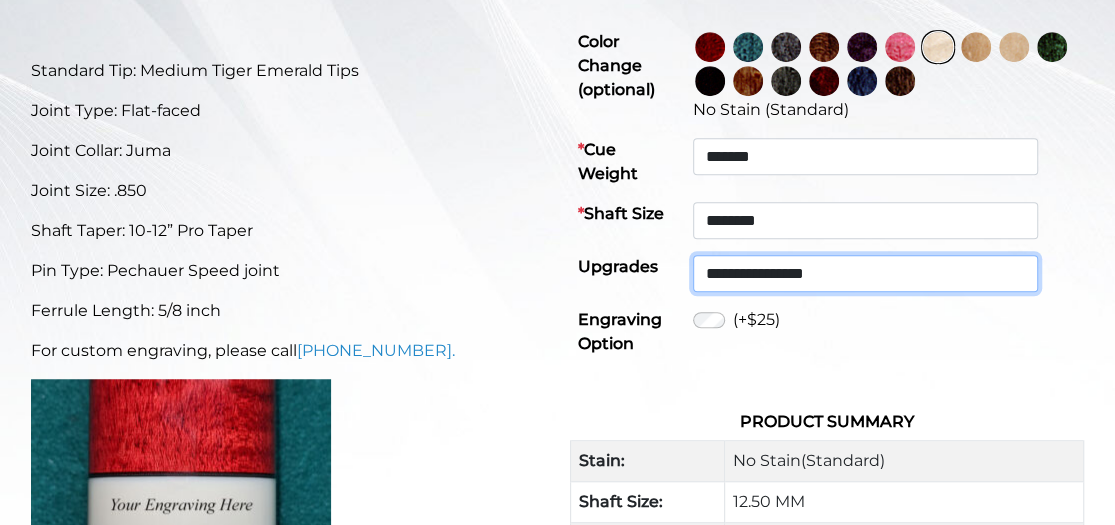 click on "**********" at bounding box center [865, 273] 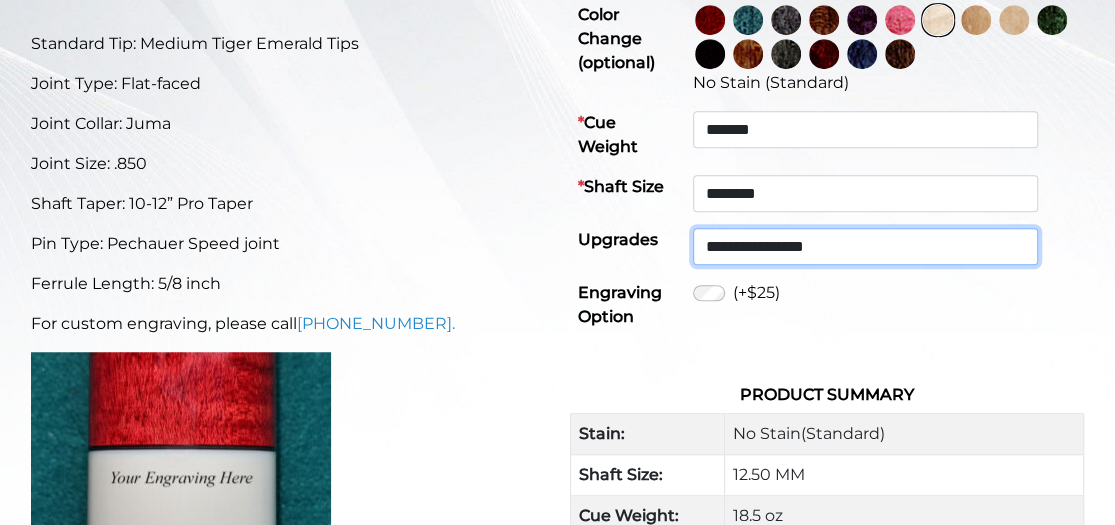 scroll, scrollTop: 600, scrollLeft: 0, axis: vertical 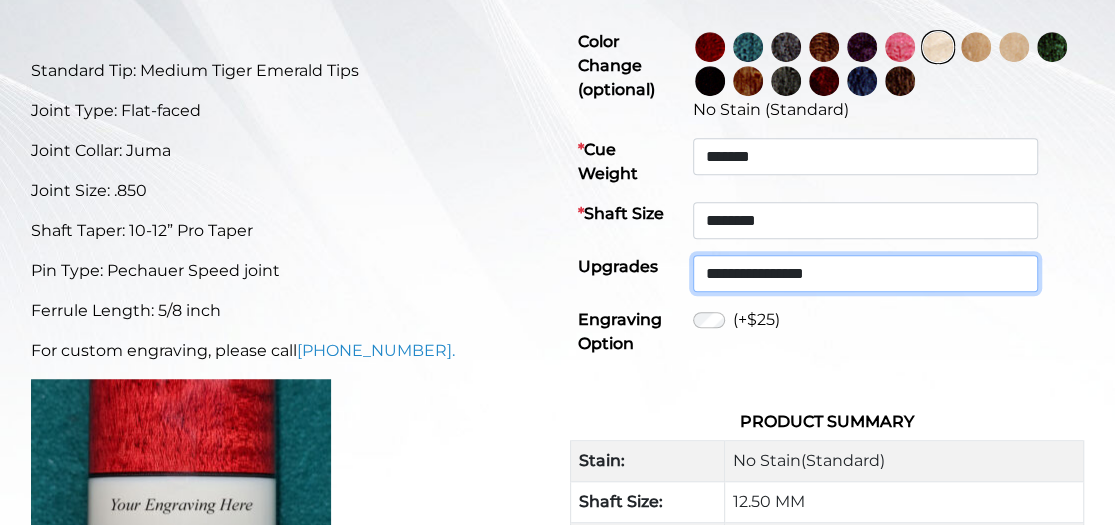 click on "**********" at bounding box center [865, 273] 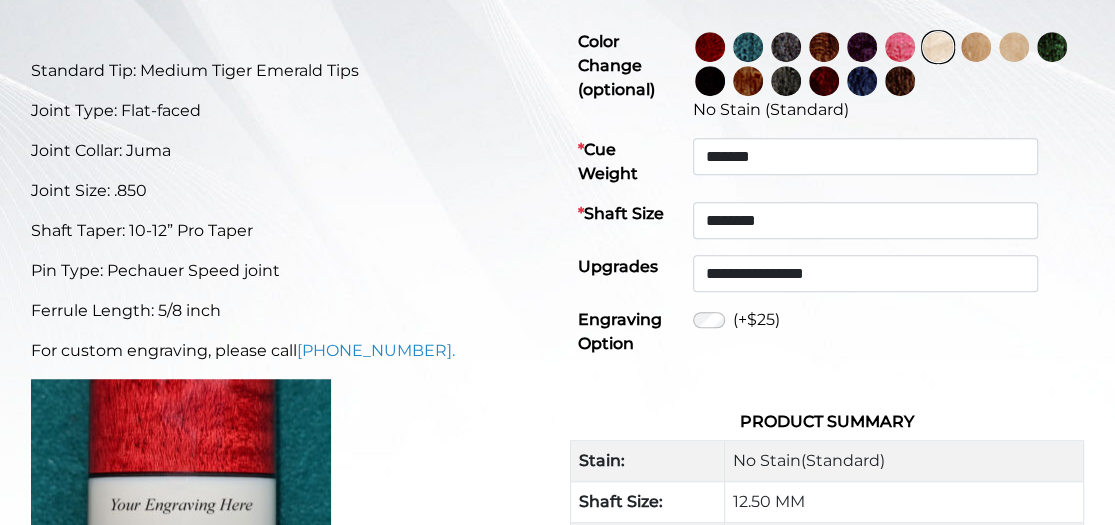 click on "**********" at bounding box center [827, 324] 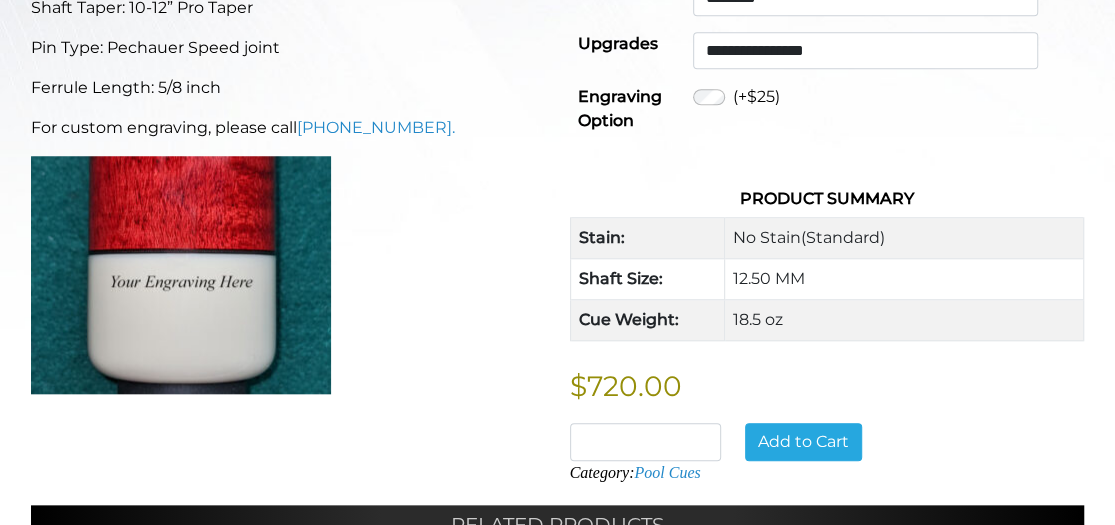 scroll, scrollTop: 800, scrollLeft: 0, axis: vertical 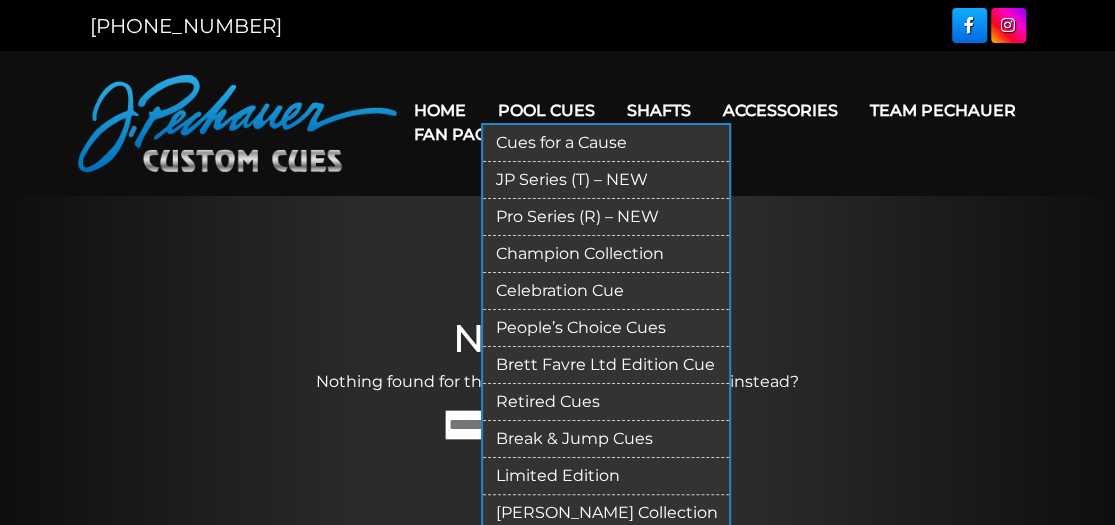 click on "Pool Cues" at bounding box center [545, 110] 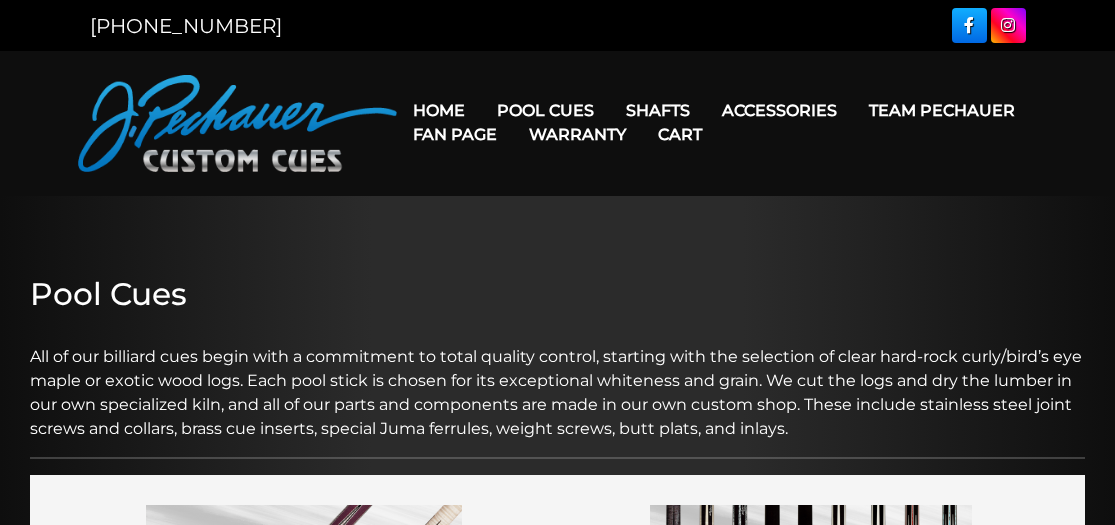 scroll, scrollTop: 0, scrollLeft: 0, axis: both 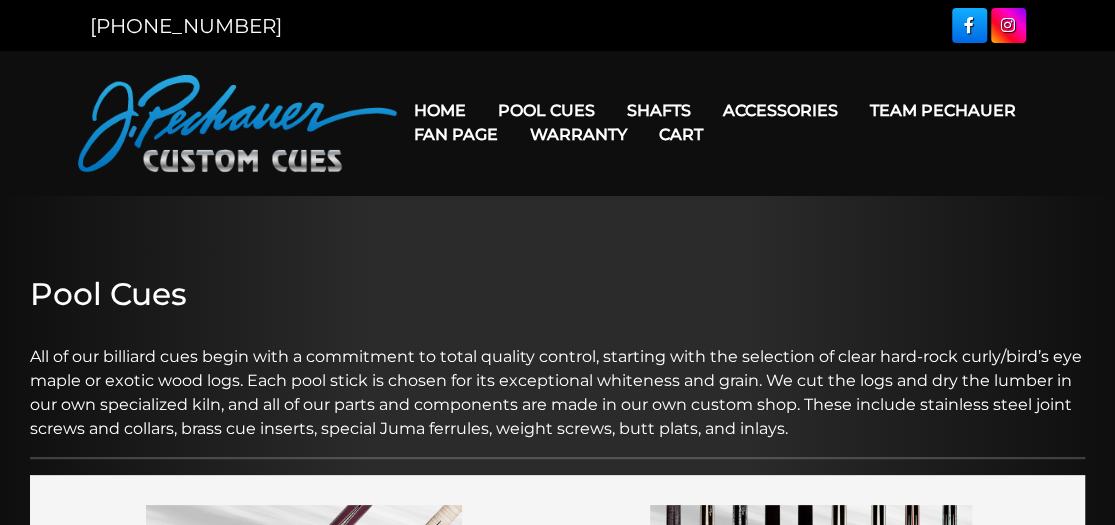 click on "Warranty" at bounding box center (577, 134) 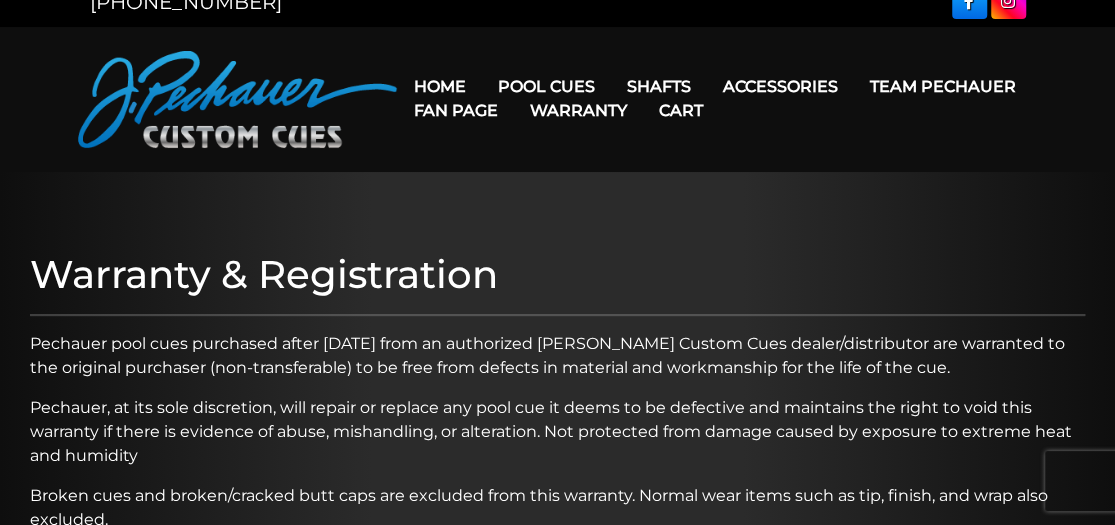 scroll, scrollTop: 0, scrollLeft: 0, axis: both 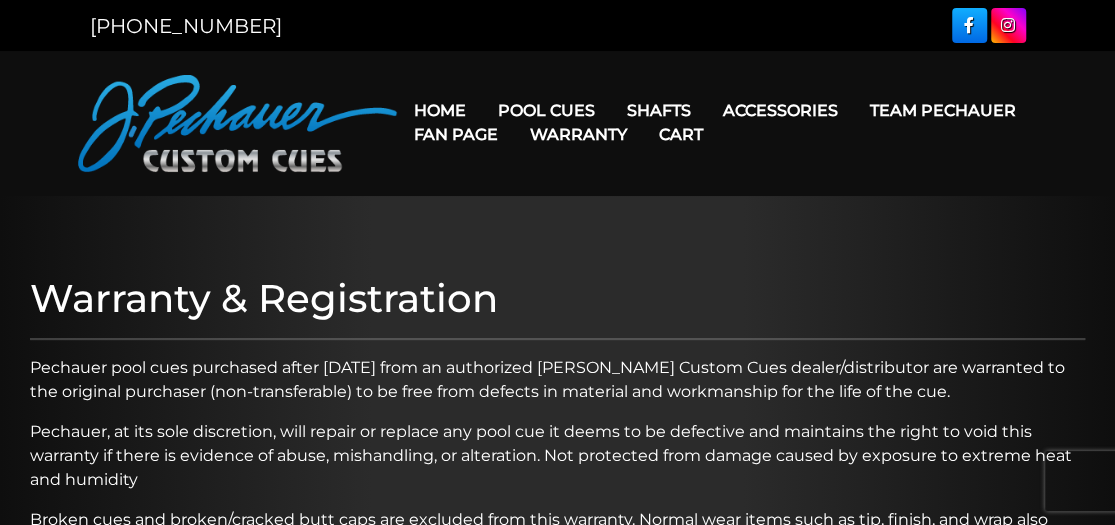 click on "Warranty" at bounding box center [577, 134] 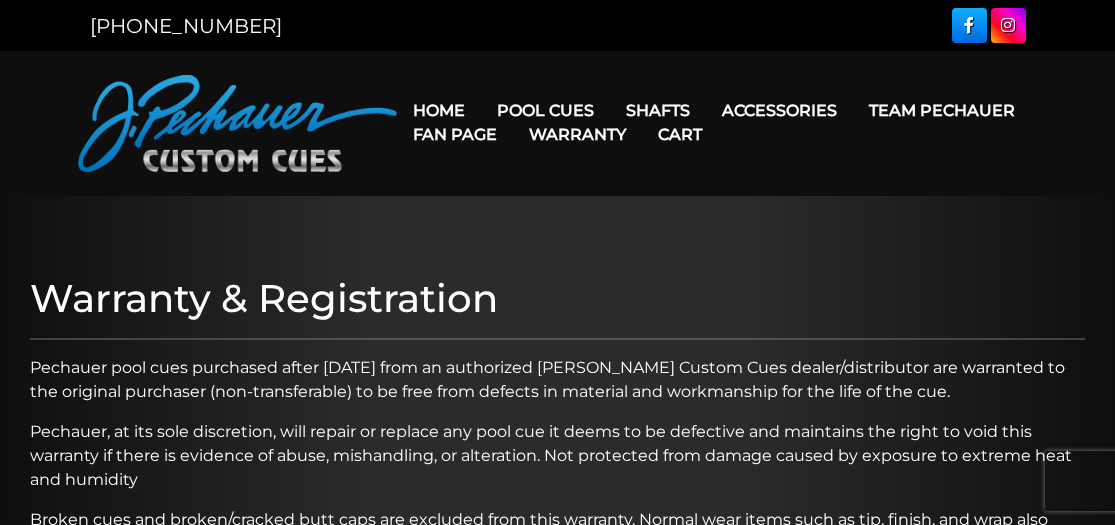 scroll, scrollTop: 0, scrollLeft: 0, axis: both 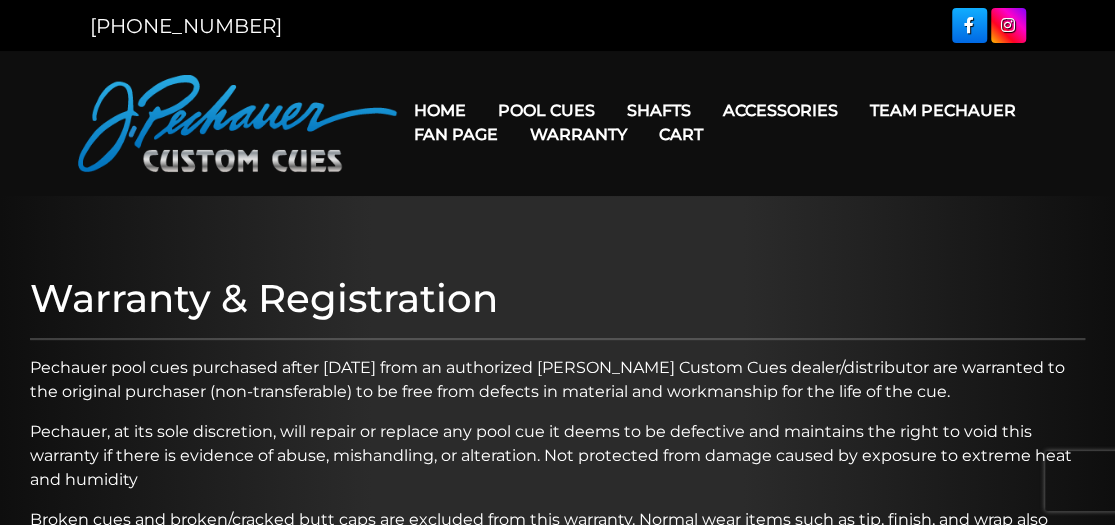 click on "Home" at bounding box center [439, 110] 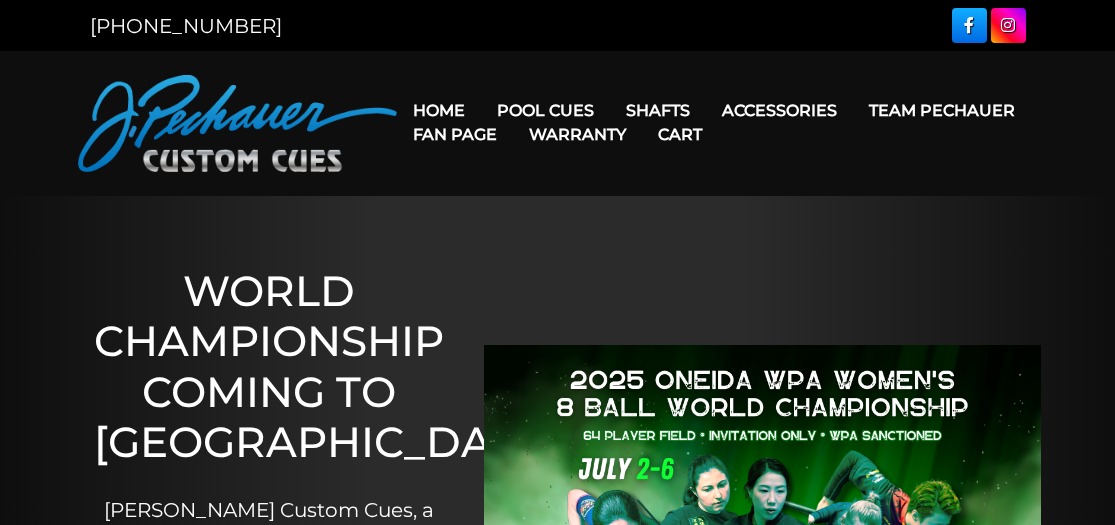 scroll, scrollTop: 0, scrollLeft: 0, axis: both 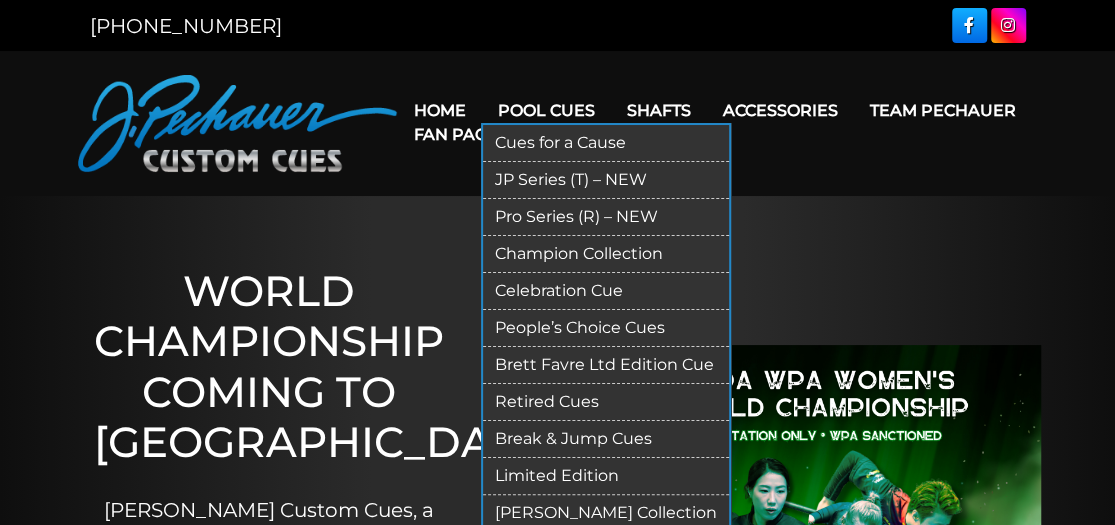 click on "Pool Cues" at bounding box center [545, 110] 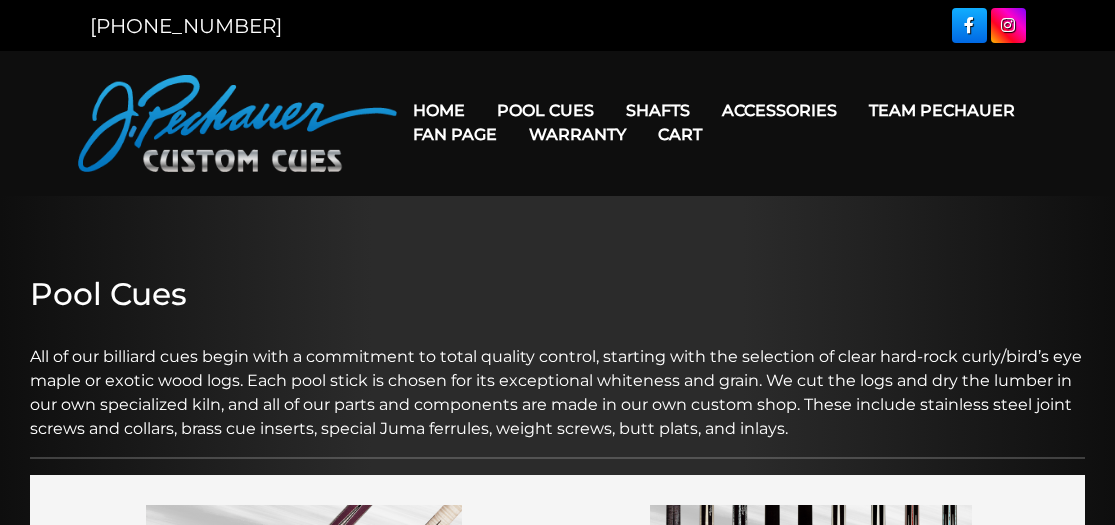 scroll, scrollTop: 0, scrollLeft: 0, axis: both 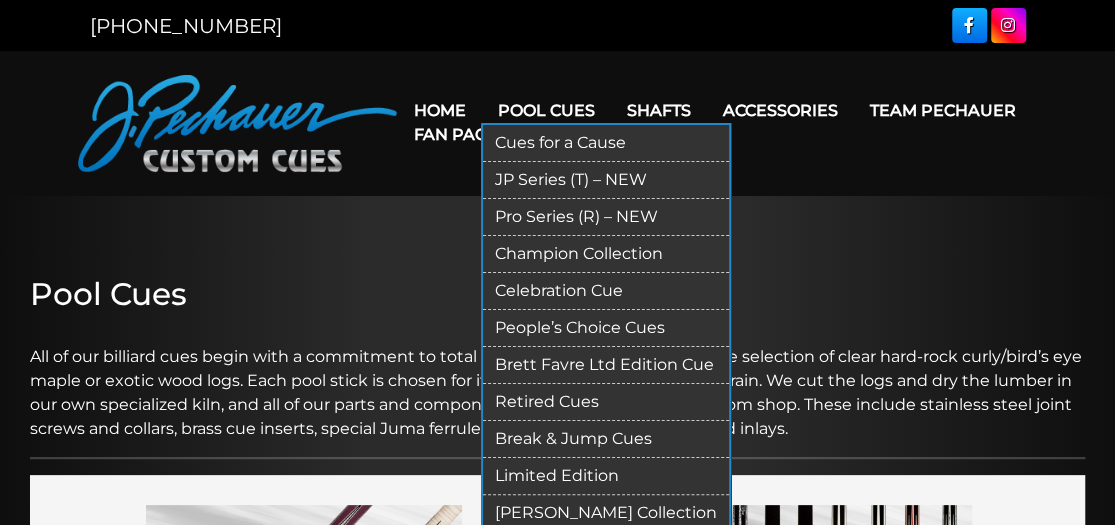 click on "People’s Choice Cues" at bounding box center [606, 328] 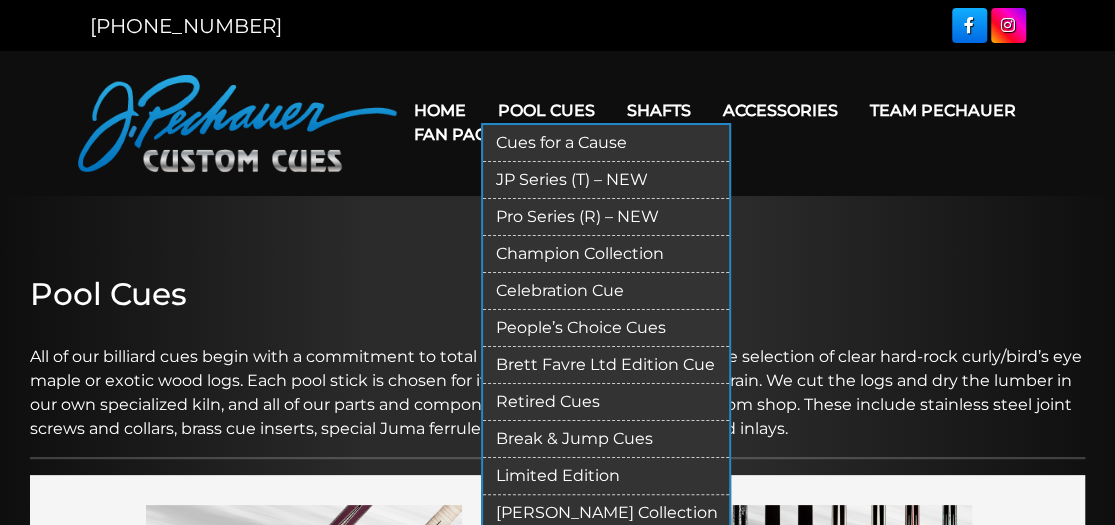 click on "Retired Cues" at bounding box center [606, 402] 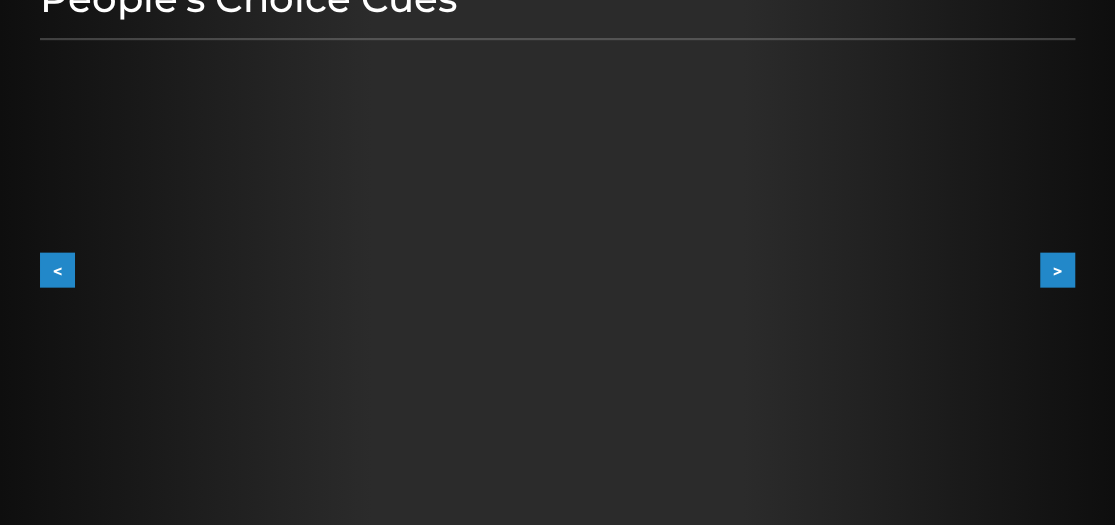 scroll, scrollTop: 300, scrollLeft: 0, axis: vertical 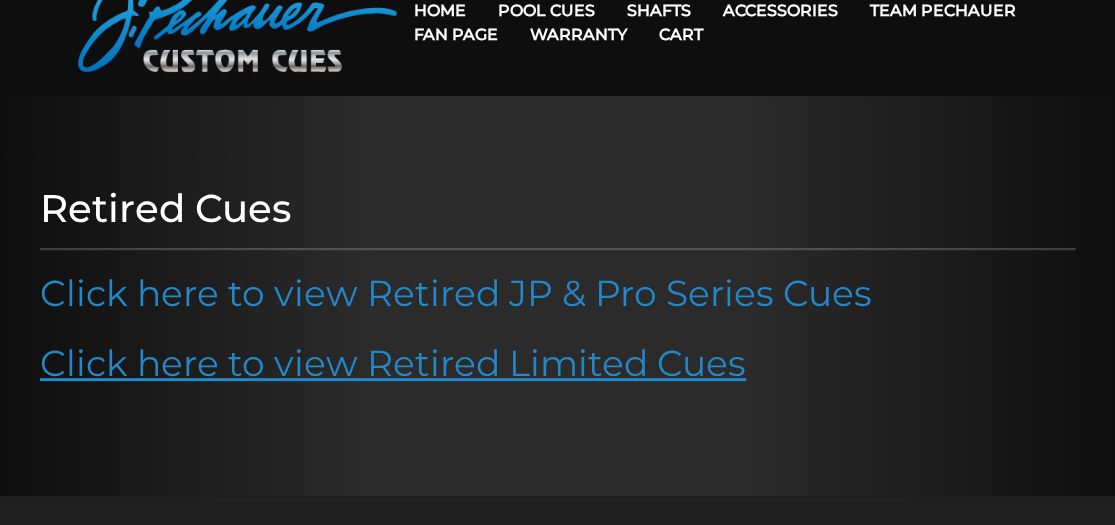 click on "Click here to view Retired Limited Cues" at bounding box center [393, 363] 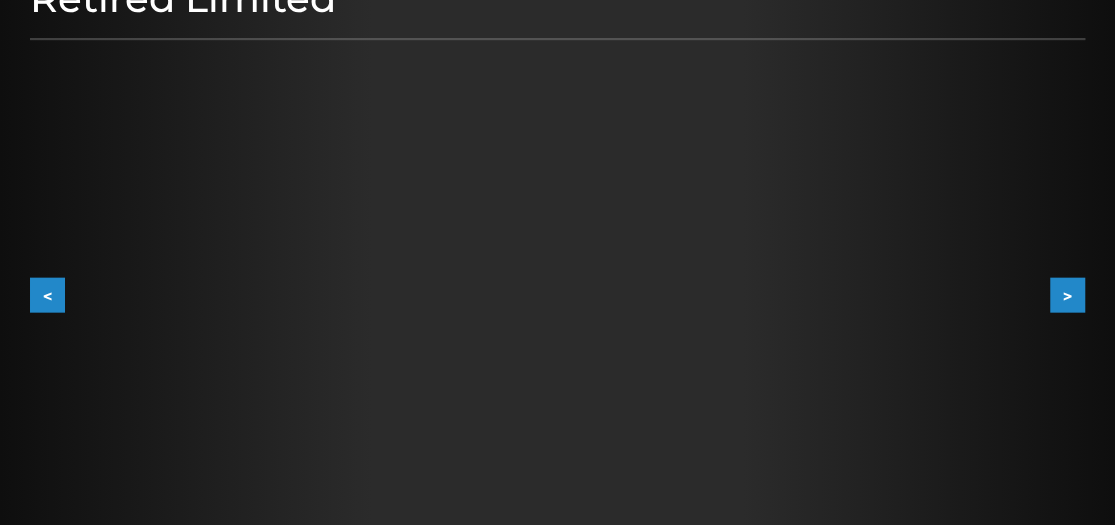 scroll, scrollTop: 400, scrollLeft: 0, axis: vertical 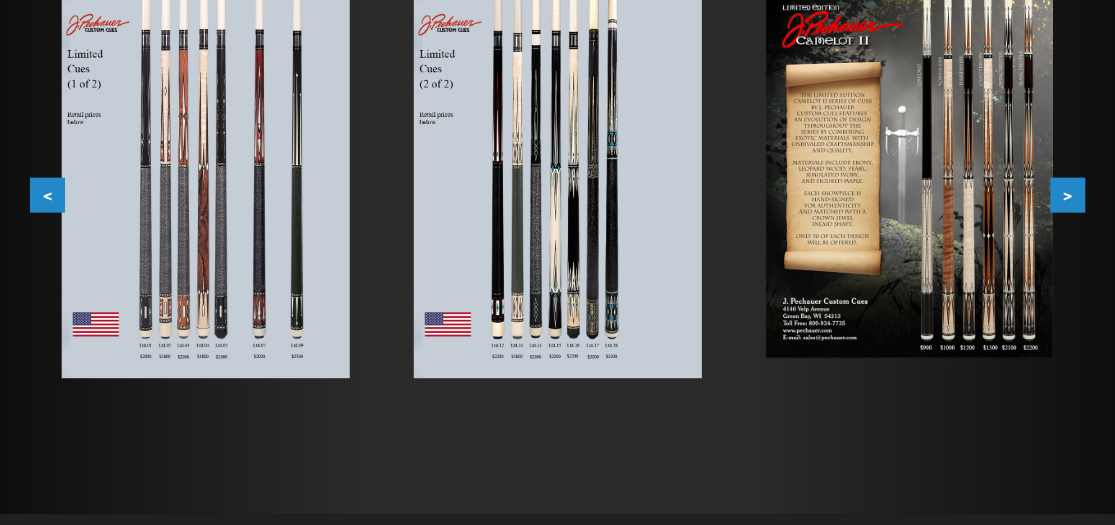 click at bounding box center (206, 182) 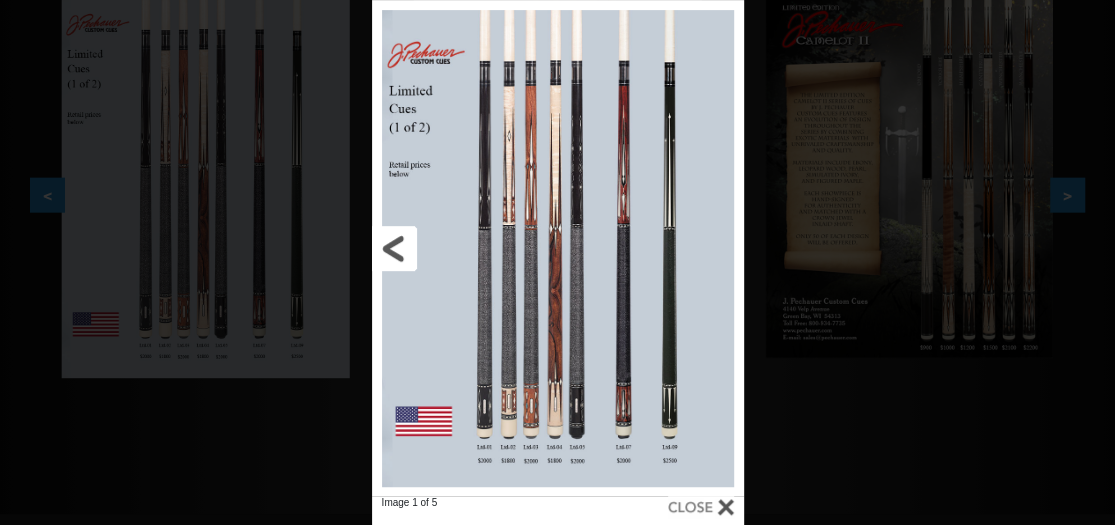 click at bounding box center (455, 248) 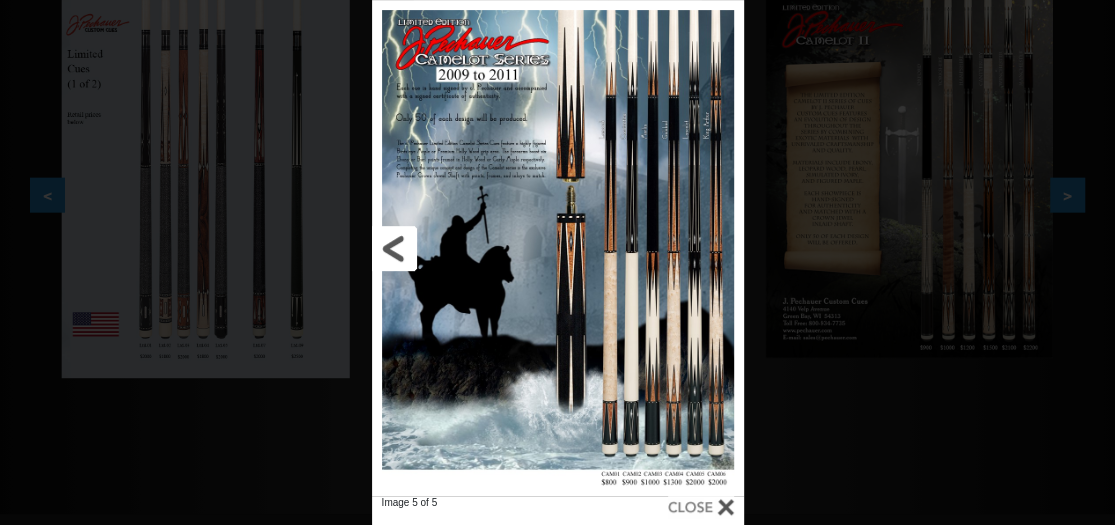click at bounding box center [455, 248] 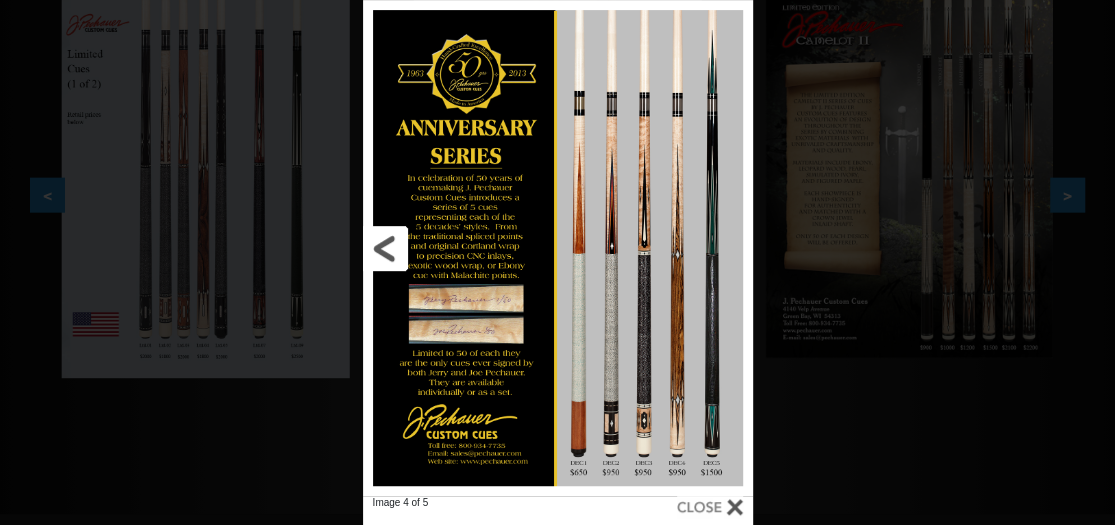 click at bounding box center [451, 248] 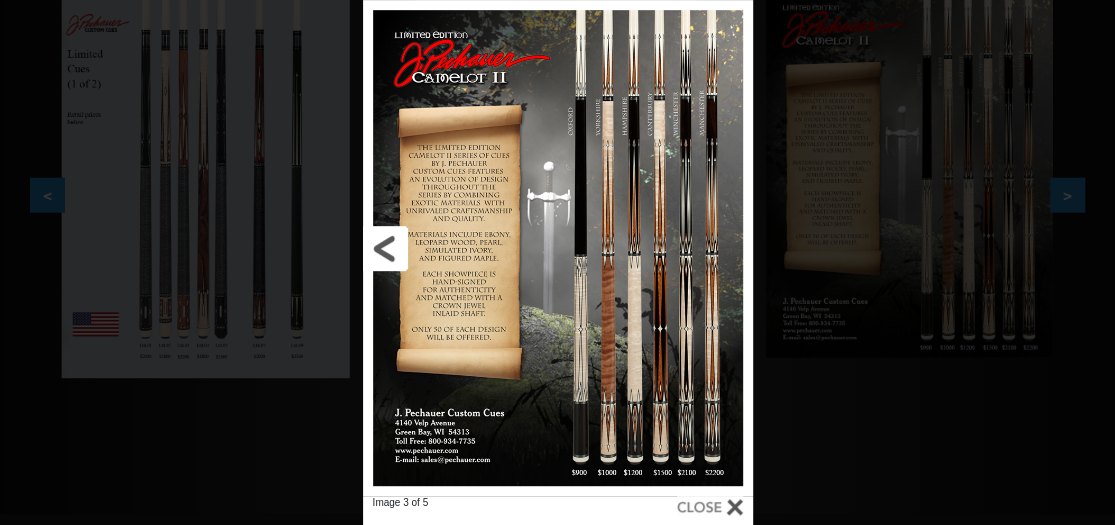 click at bounding box center [451, 248] 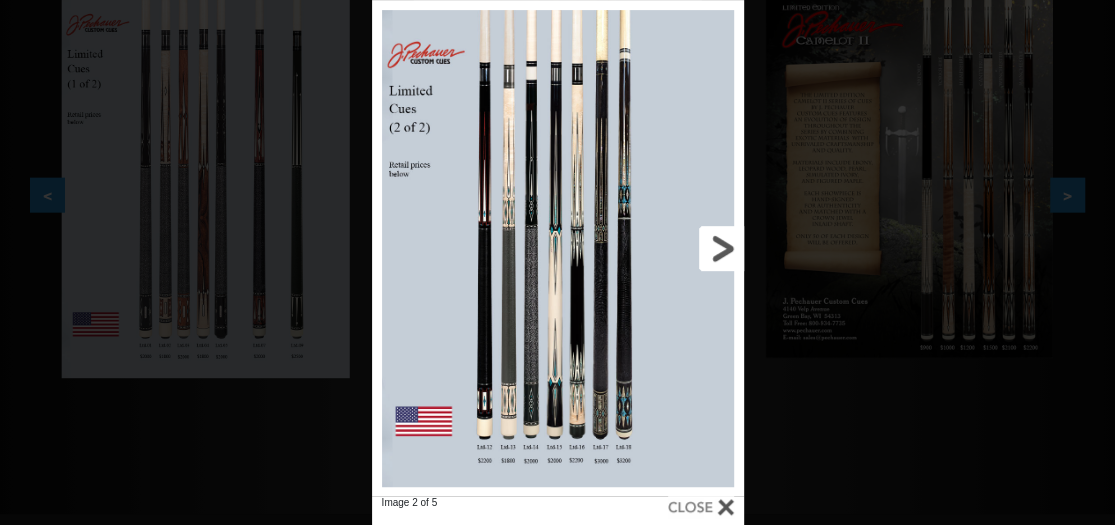 click at bounding box center (659, 248) 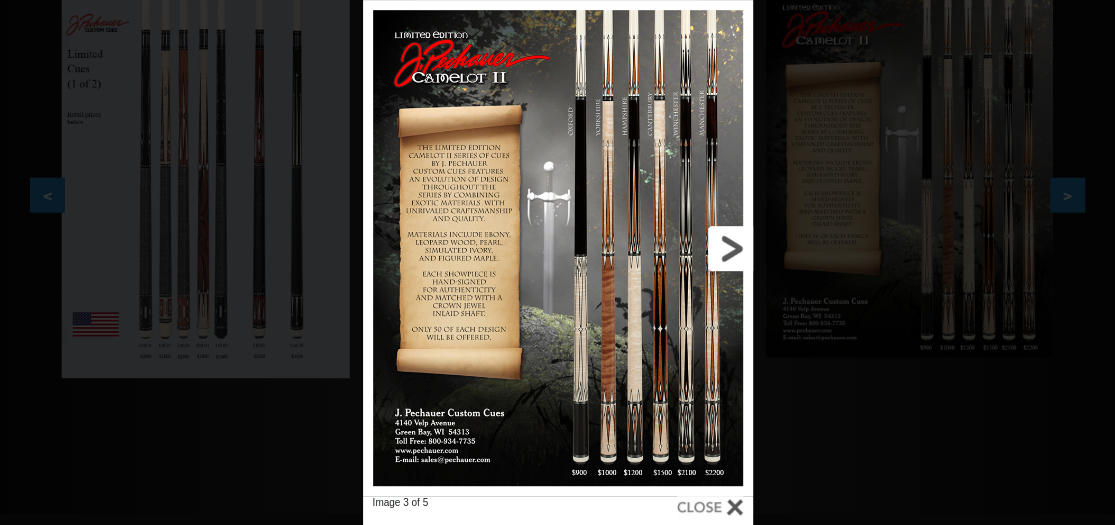 click at bounding box center [665, 248] 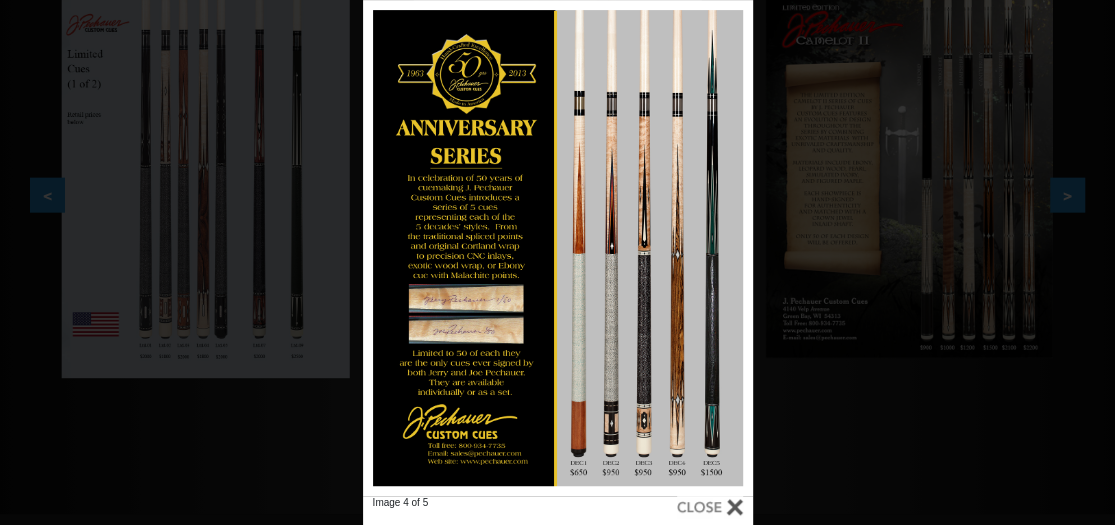 click at bounding box center [665, 248] 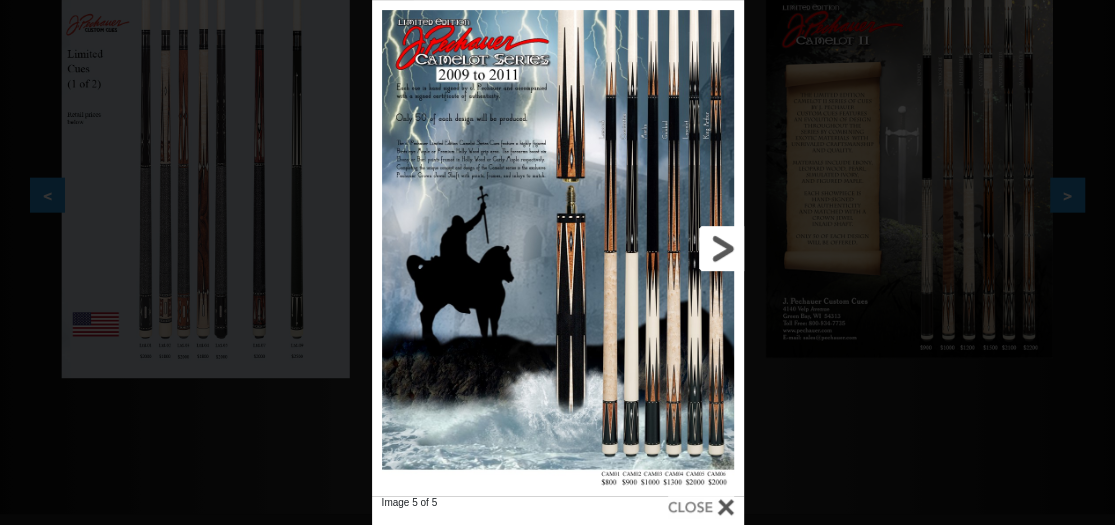 click at bounding box center [659, 248] 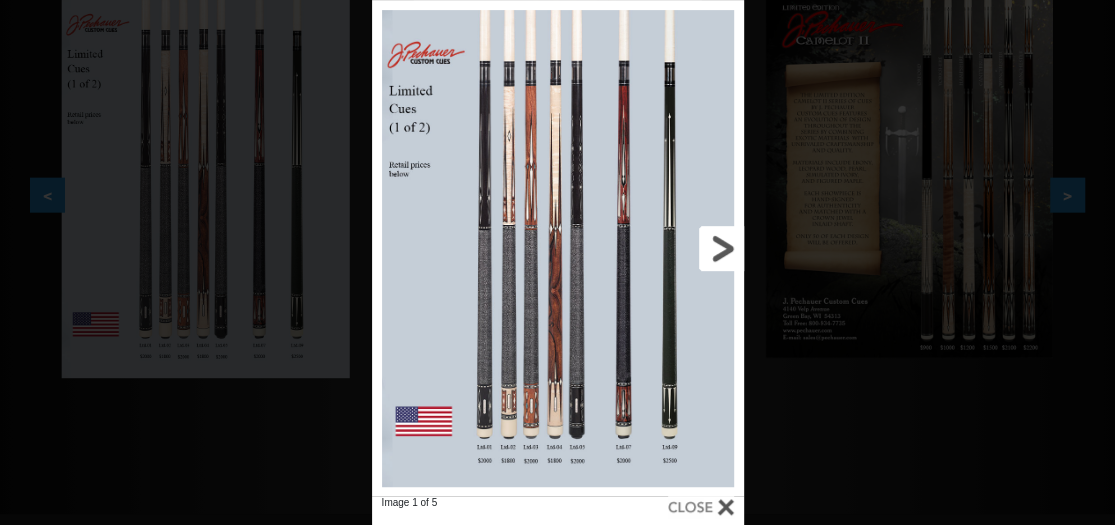 click at bounding box center [659, 248] 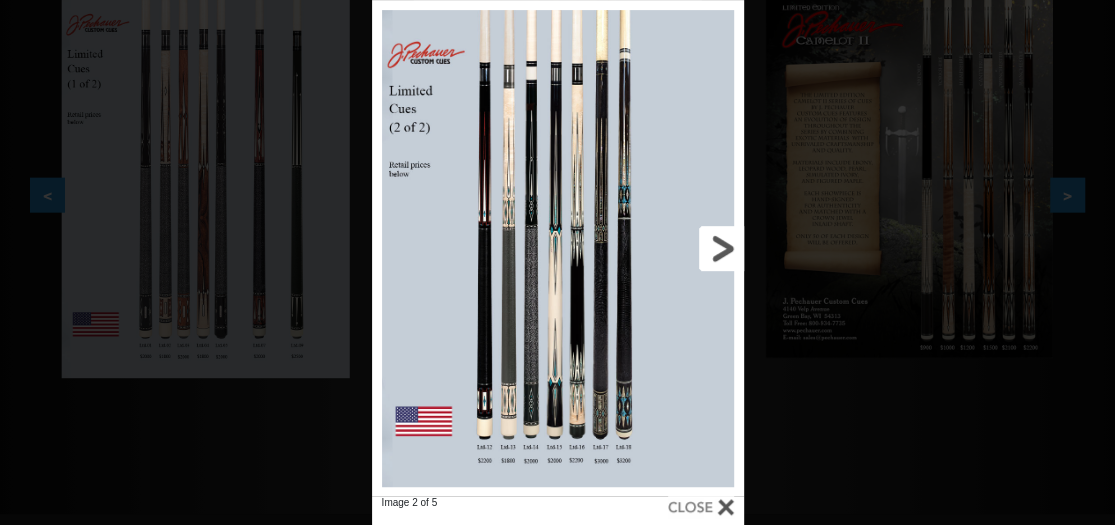 click at bounding box center [659, 248] 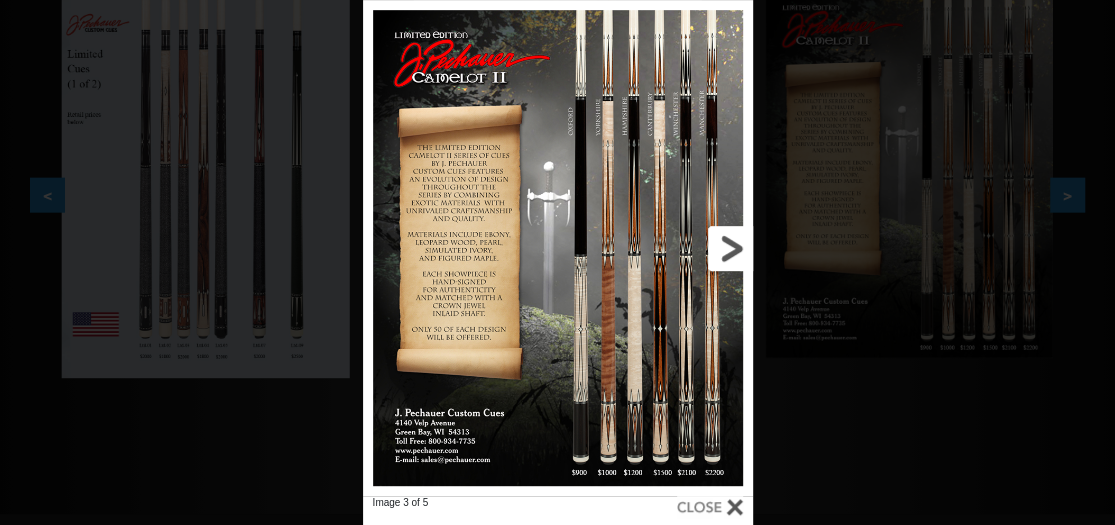 click at bounding box center (665, 248) 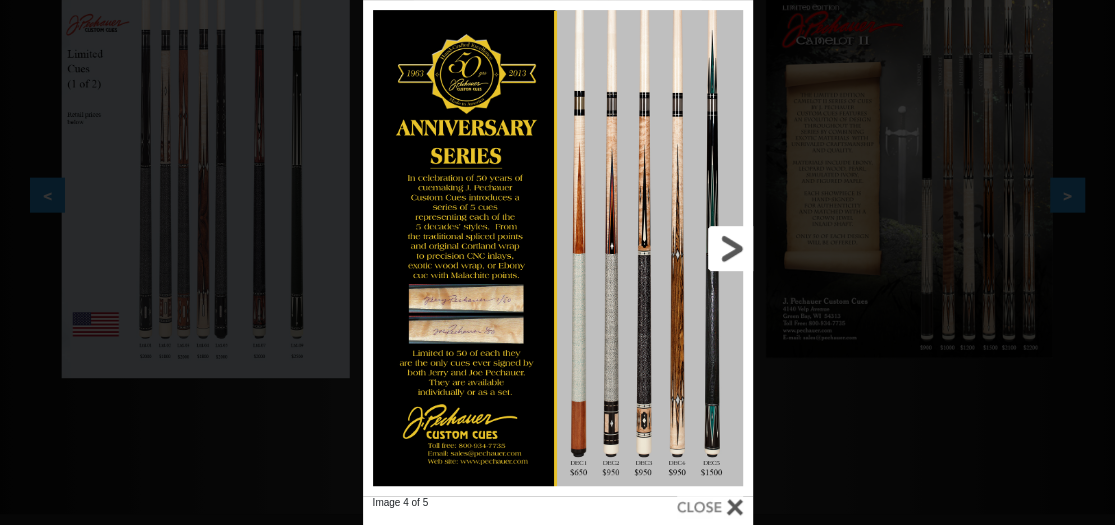 click at bounding box center [665, 248] 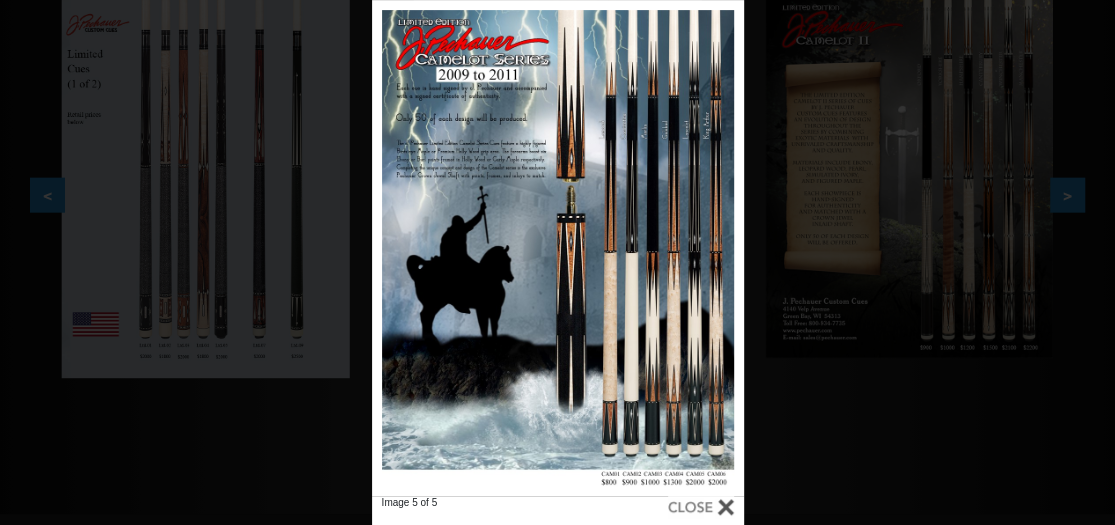 click at bounding box center (701, 507) 